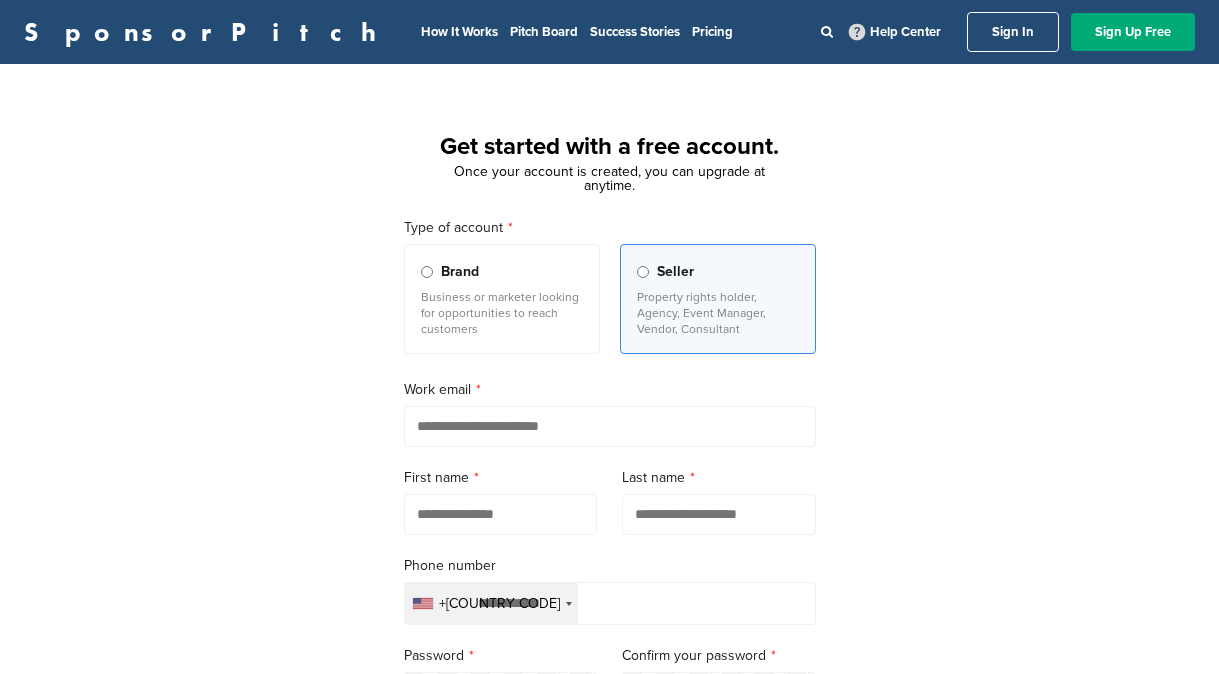 scroll, scrollTop: 0, scrollLeft: 0, axis: both 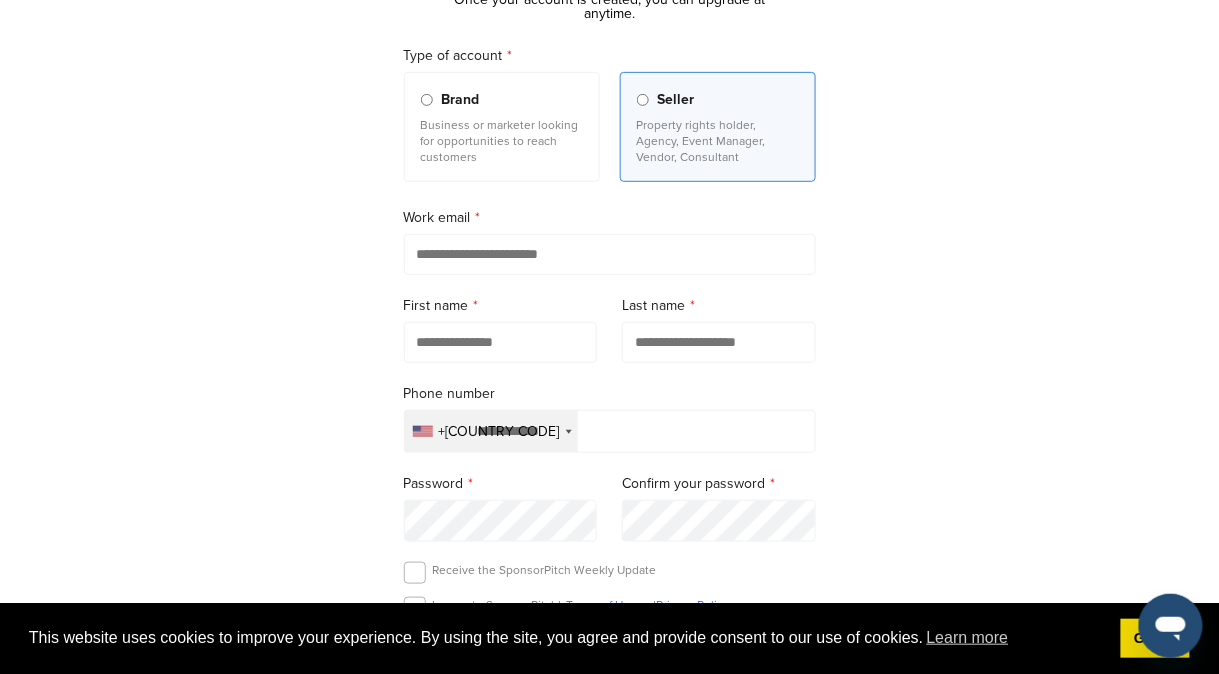 click at bounding box center (610, 254) 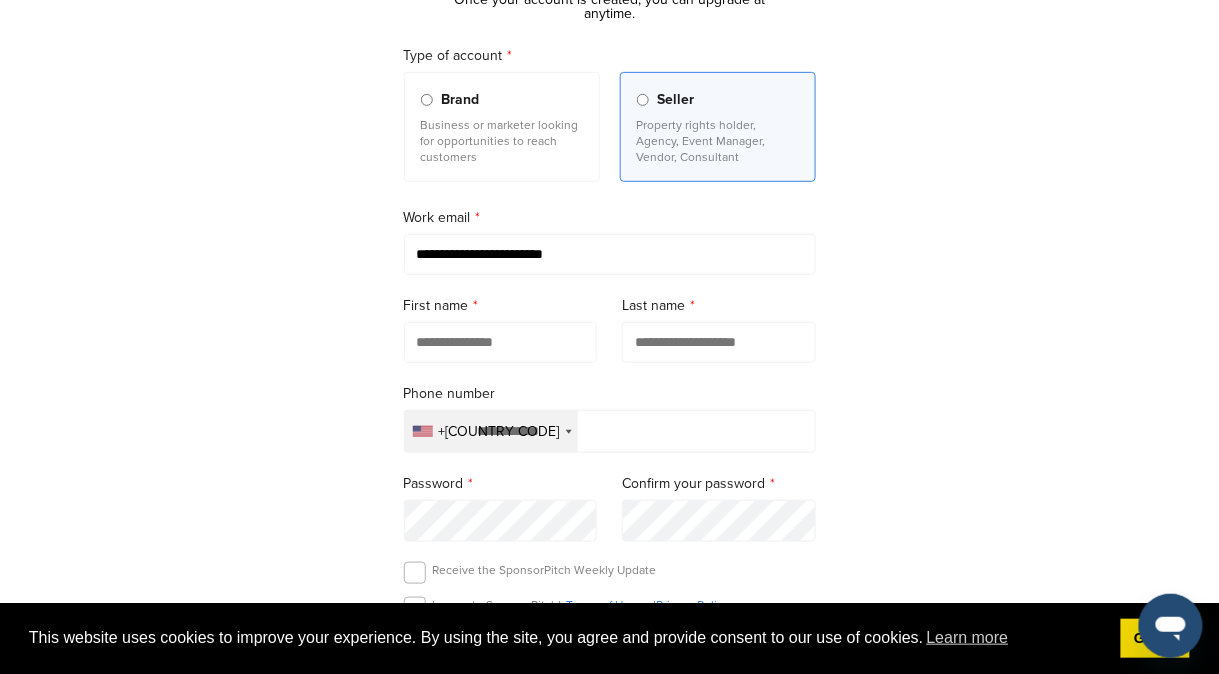 click at bounding box center (501, 342) 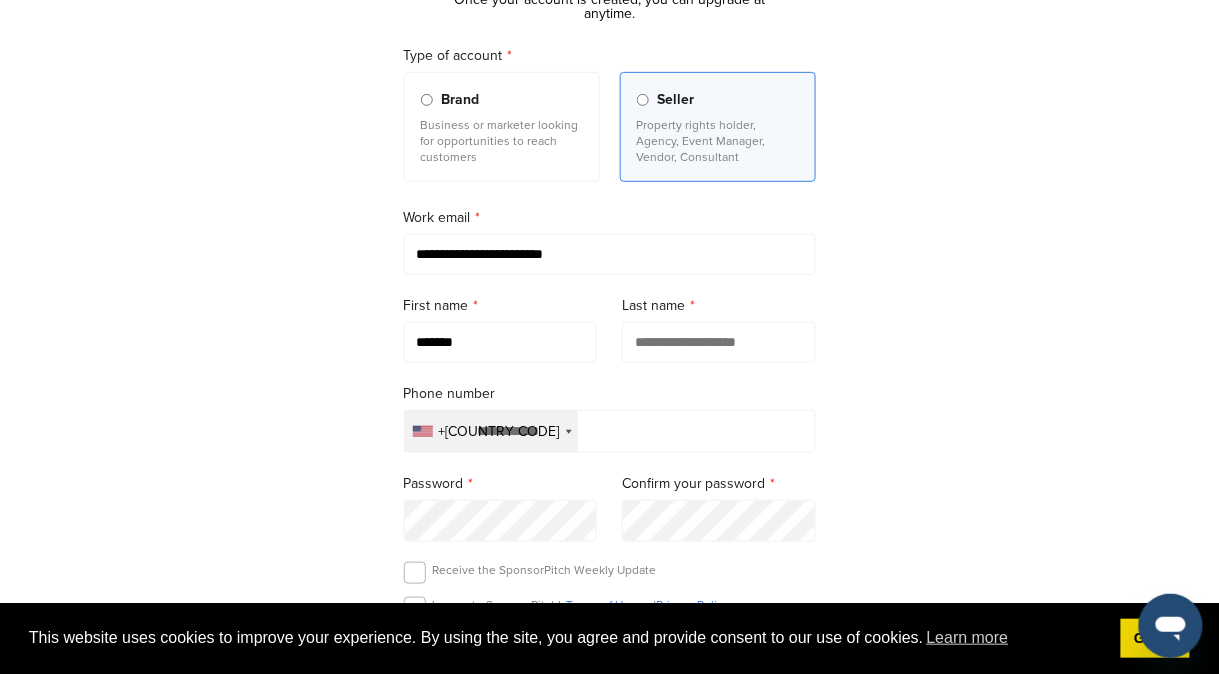 type on "*******" 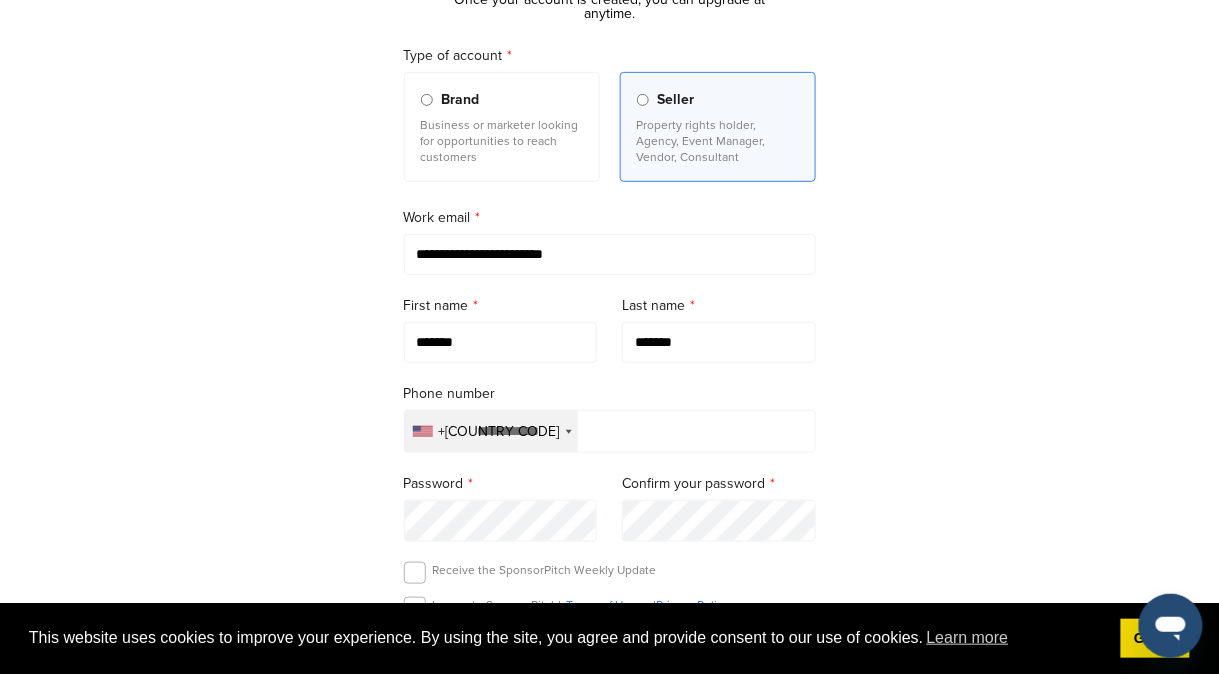 type on "*******" 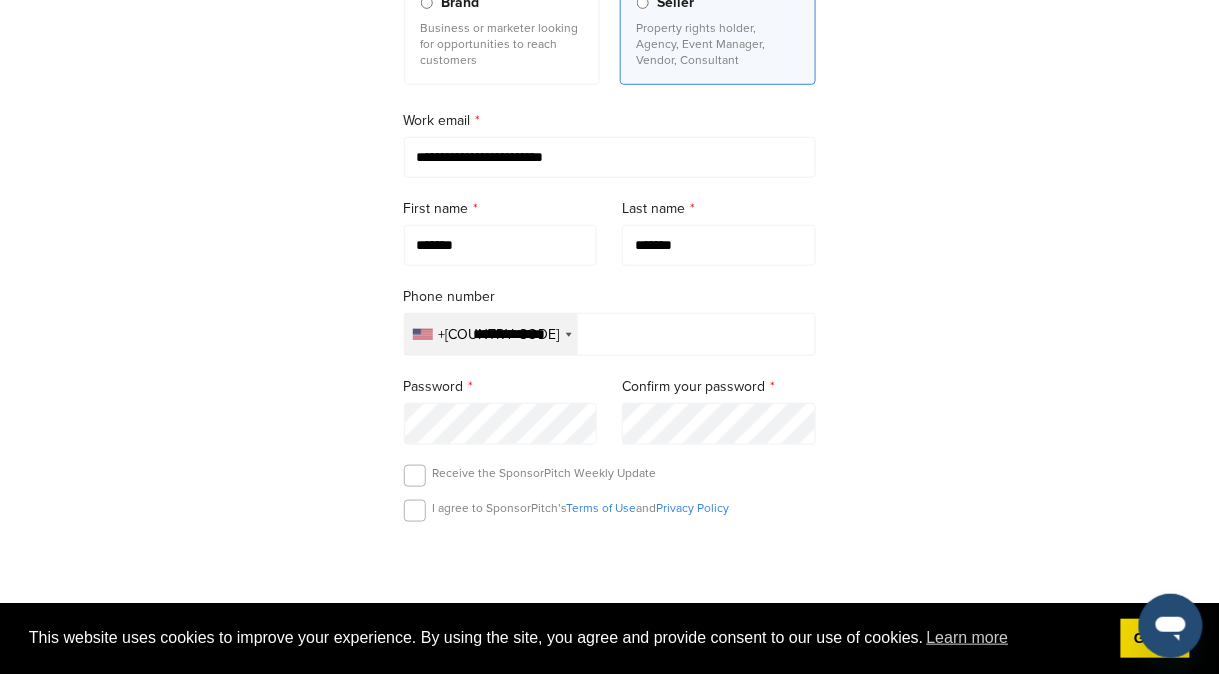 scroll, scrollTop: 268, scrollLeft: 0, axis: vertical 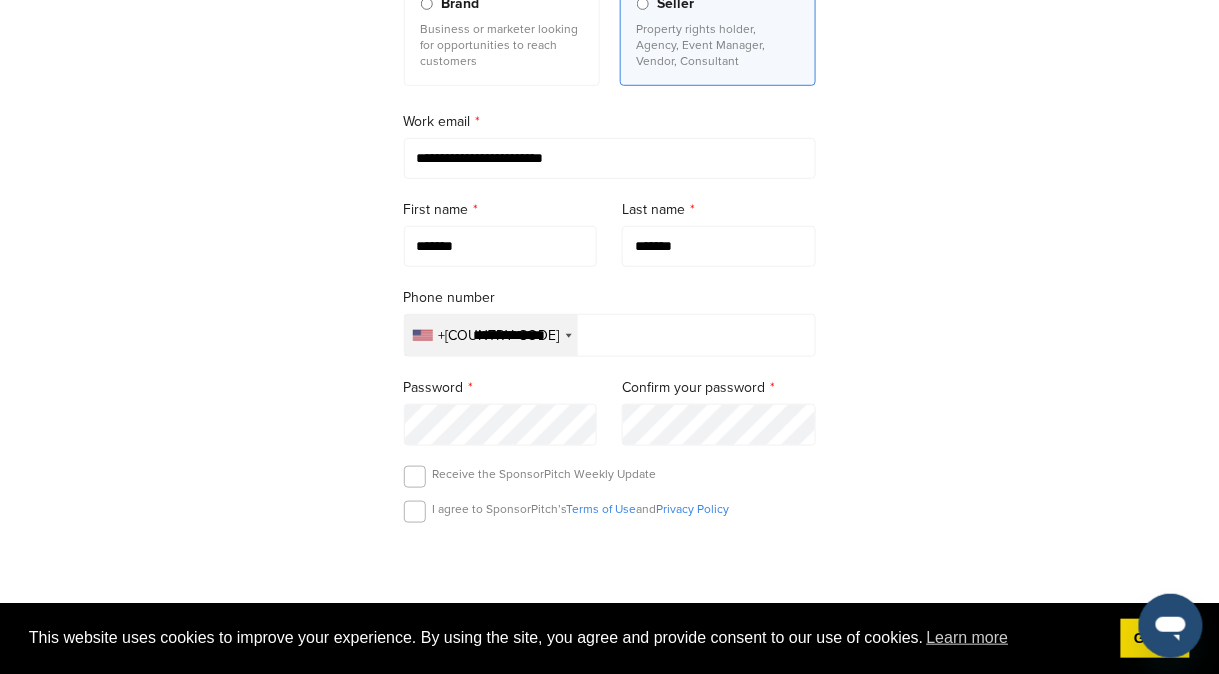 type on "**********" 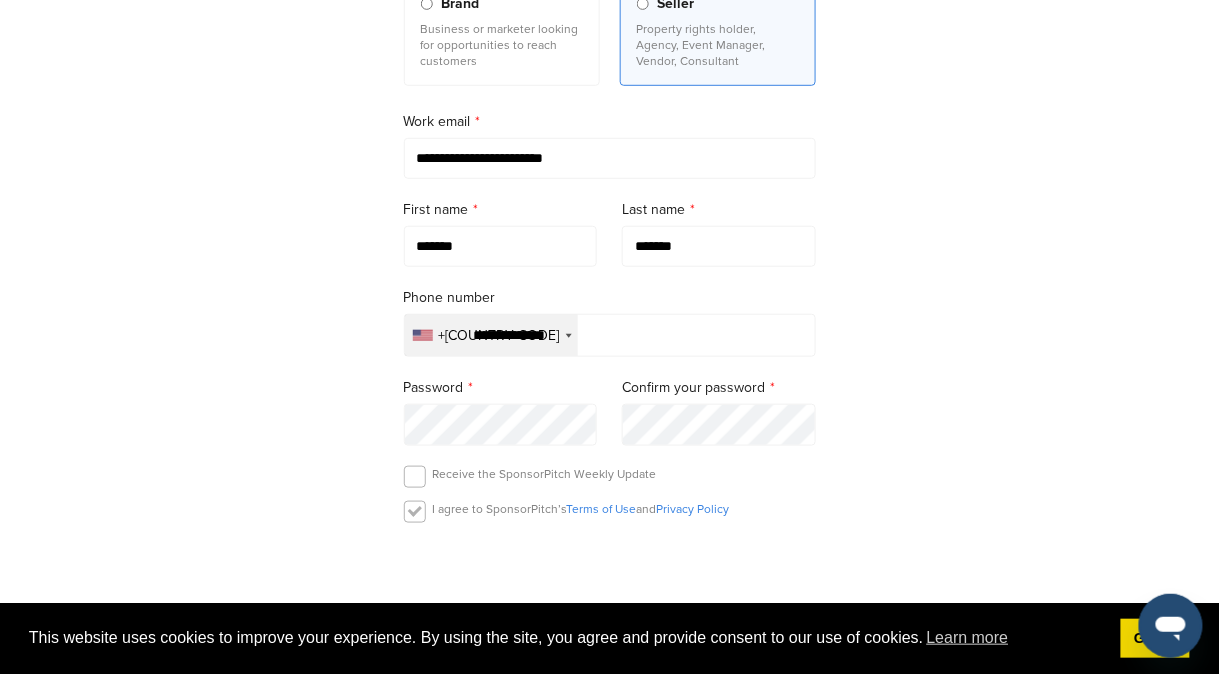 click at bounding box center [415, 512] 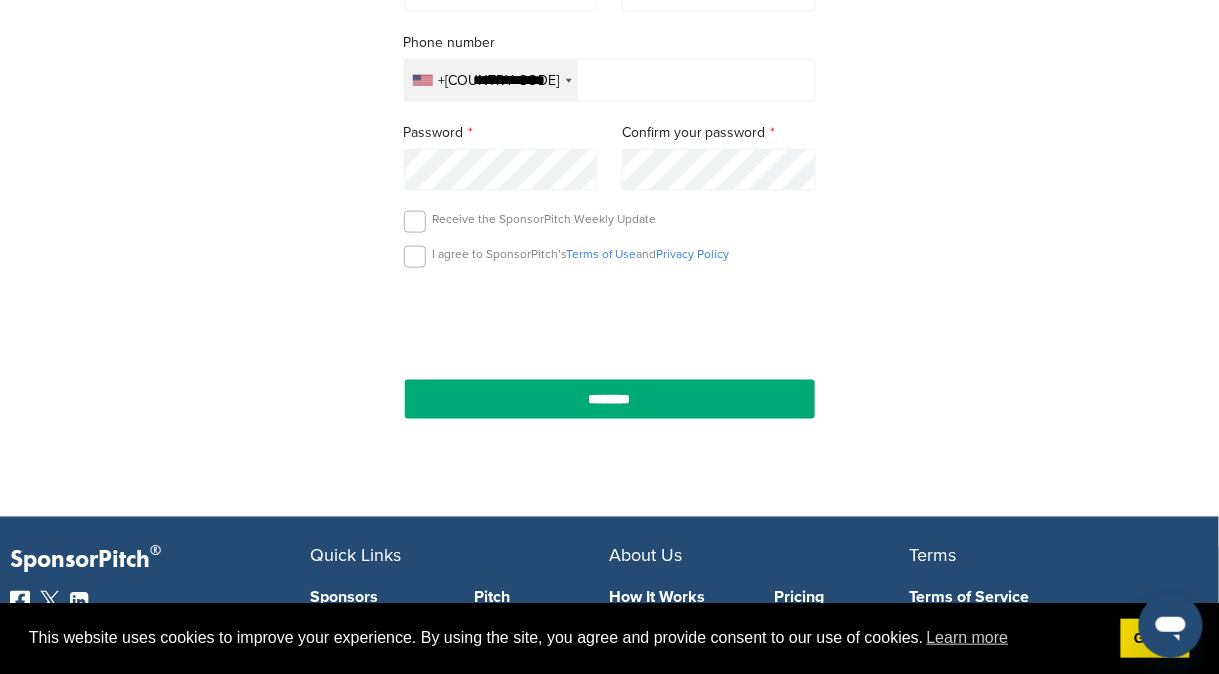 scroll, scrollTop: 518, scrollLeft: 0, axis: vertical 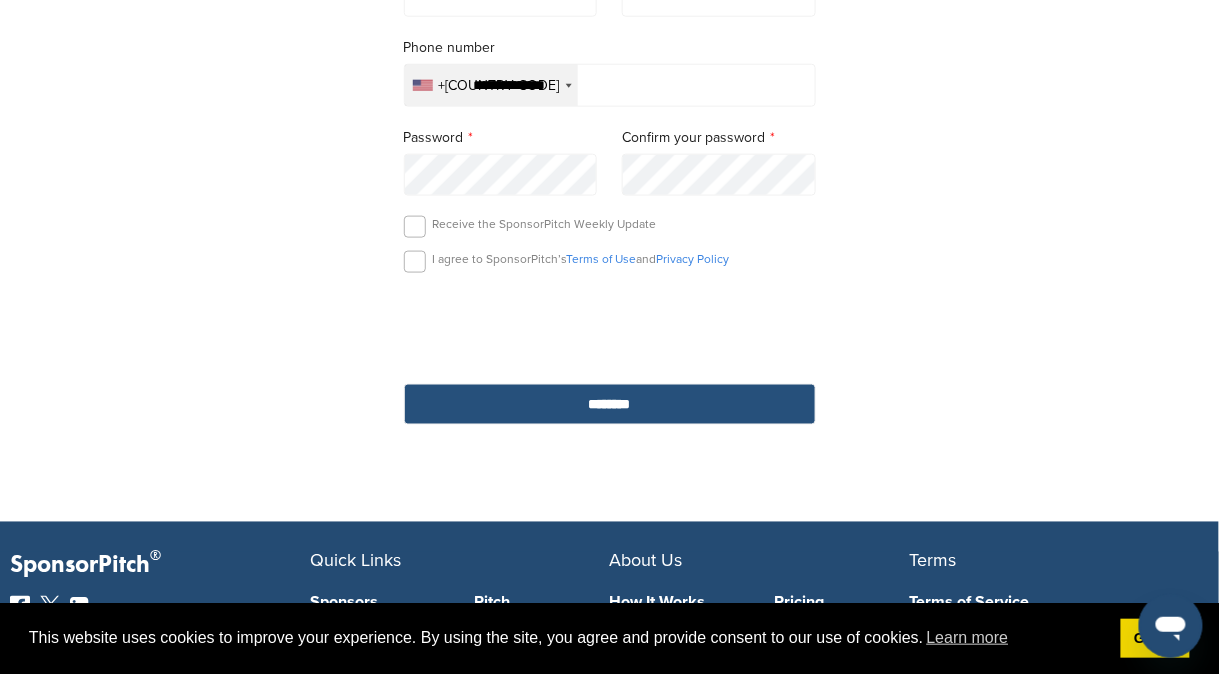click on "********" at bounding box center [610, 404] 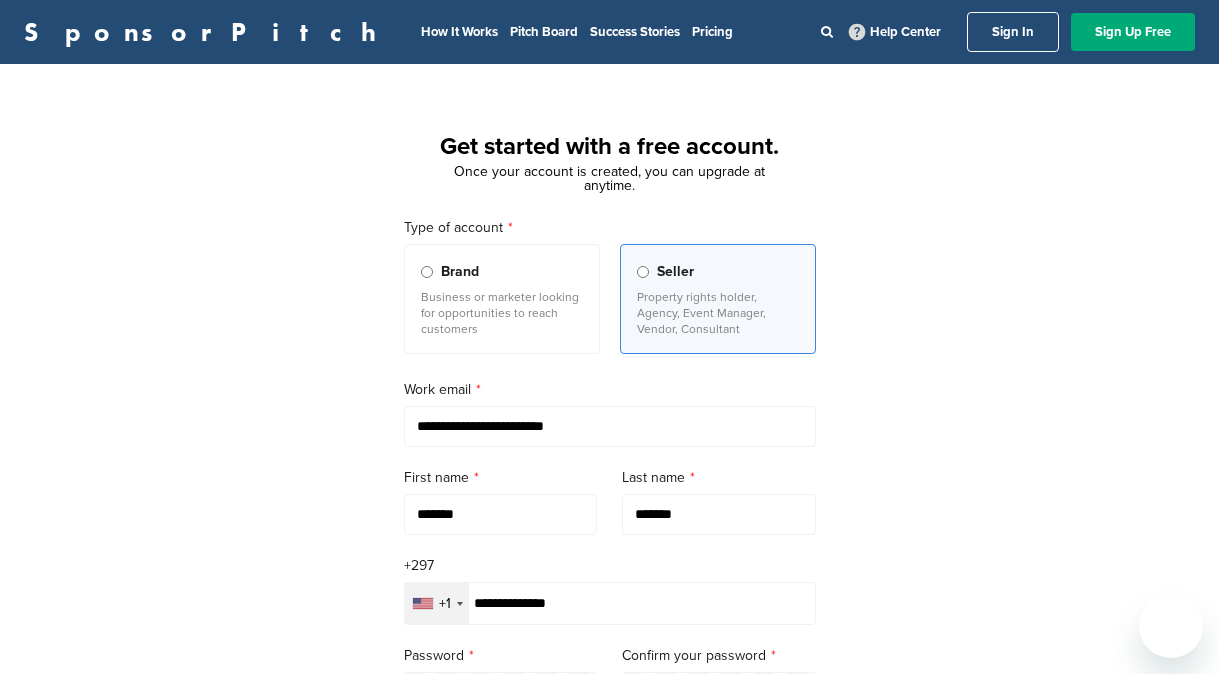 scroll, scrollTop: 0, scrollLeft: 0, axis: both 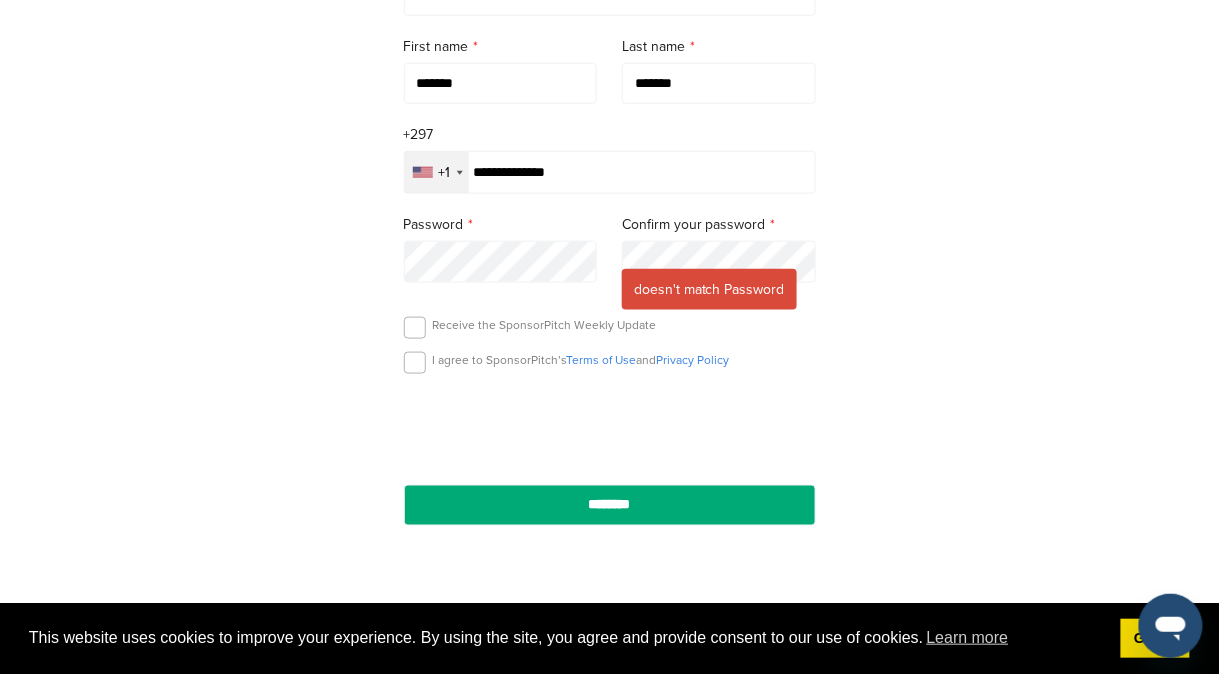 click on "**********" at bounding box center [610, 156] 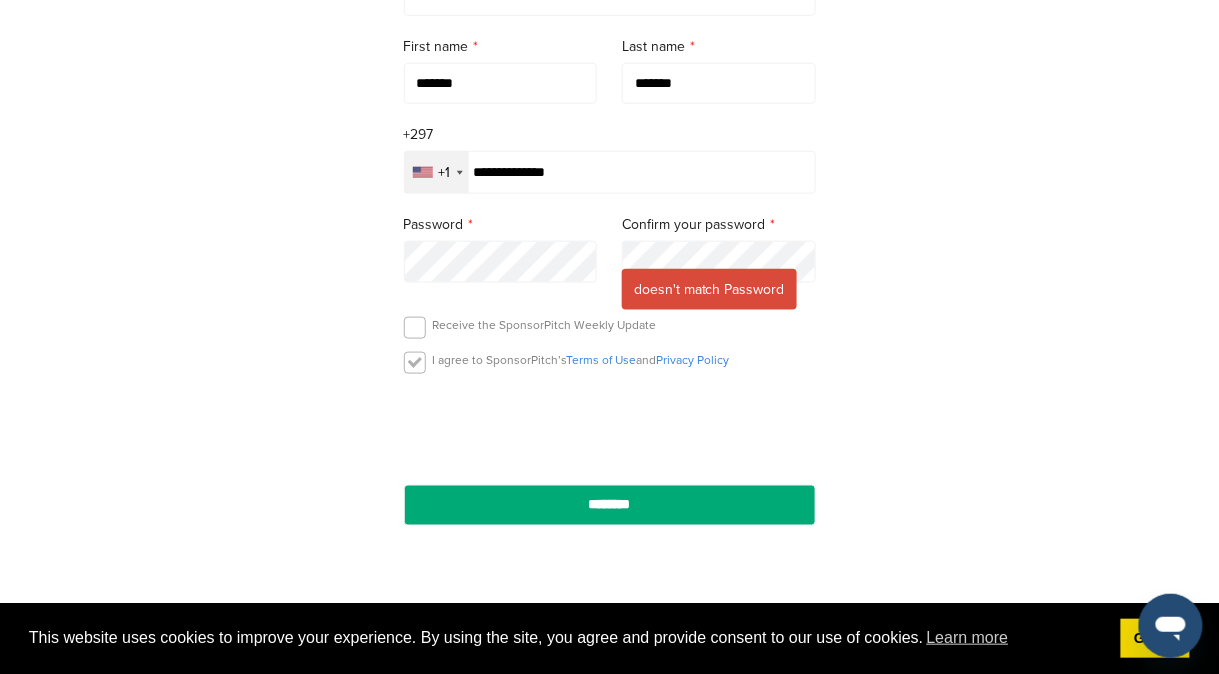 click at bounding box center [415, 363] 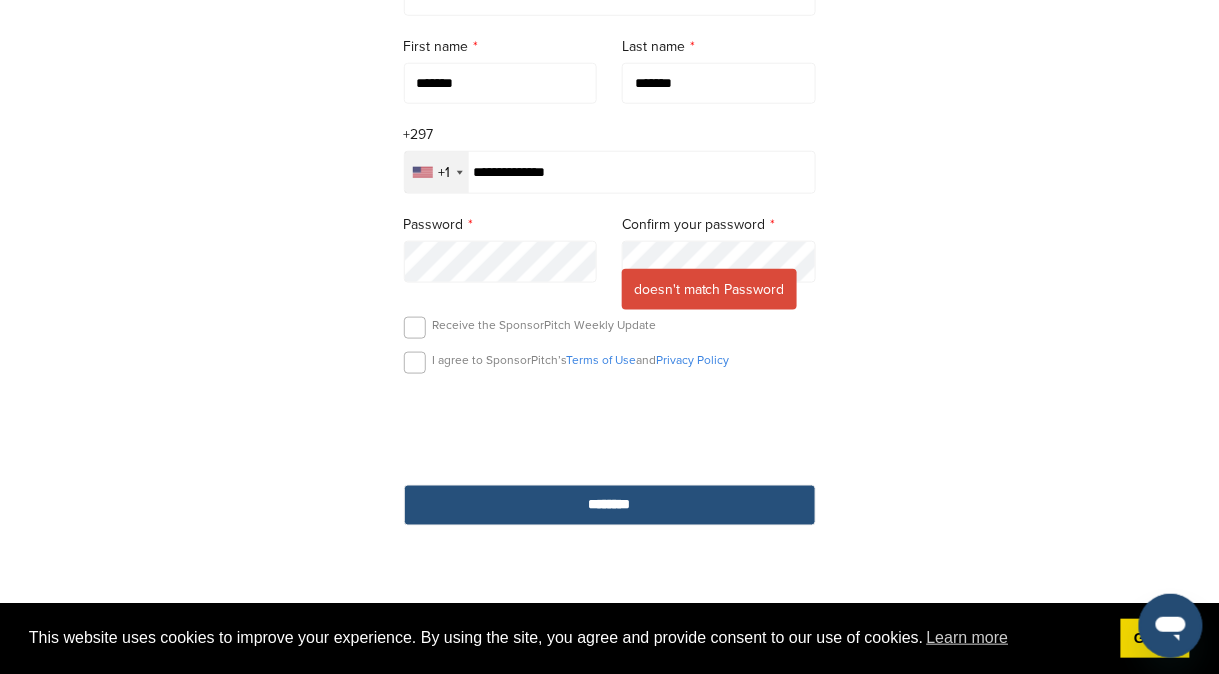 click on "********" at bounding box center [610, 505] 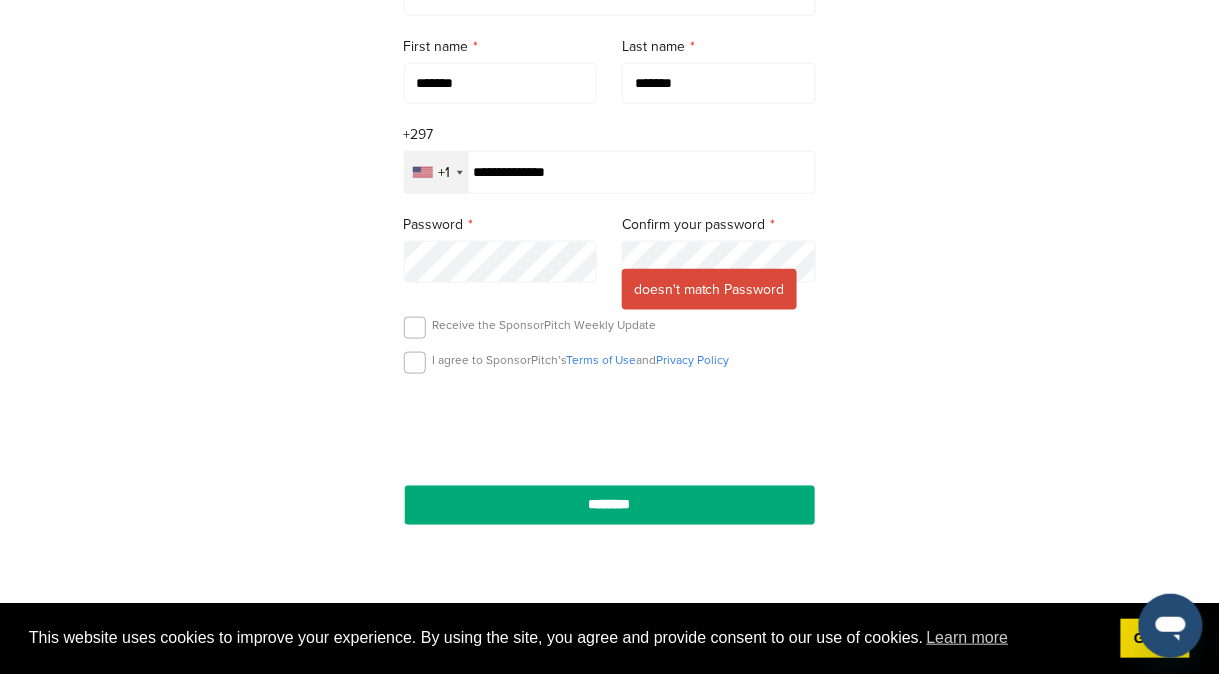 click on "**********" at bounding box center [610, 156] 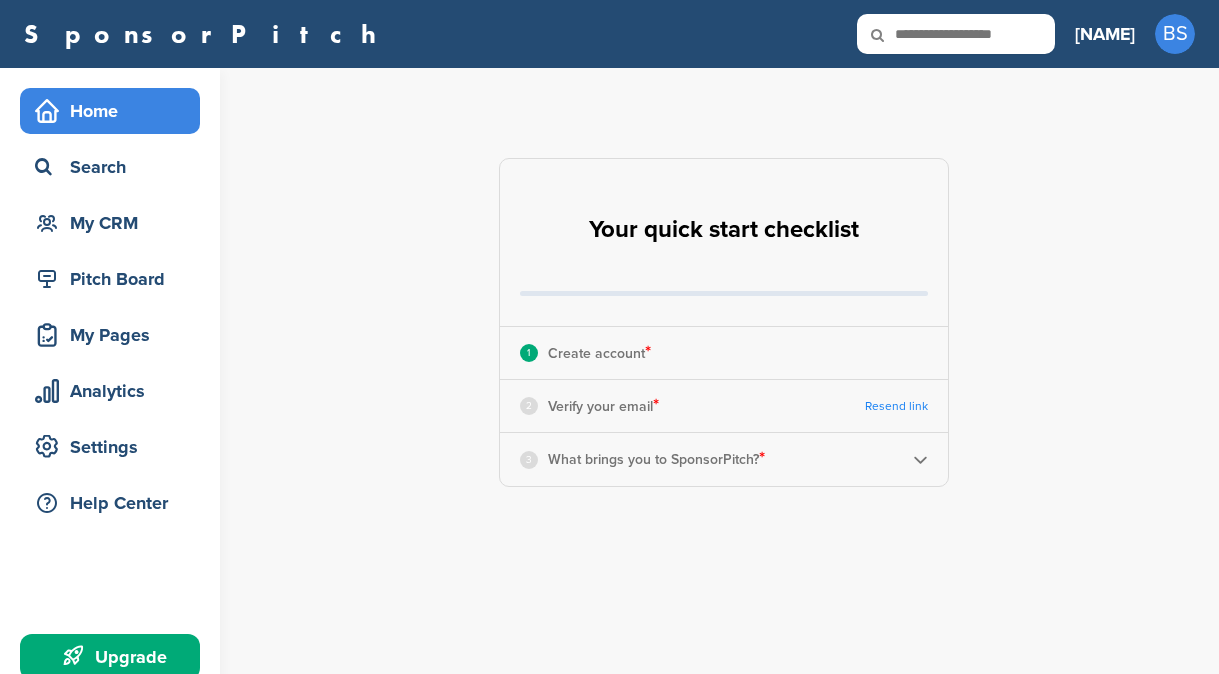 scroll, scrollTop: 0, scrollLeft: 0, axis: both 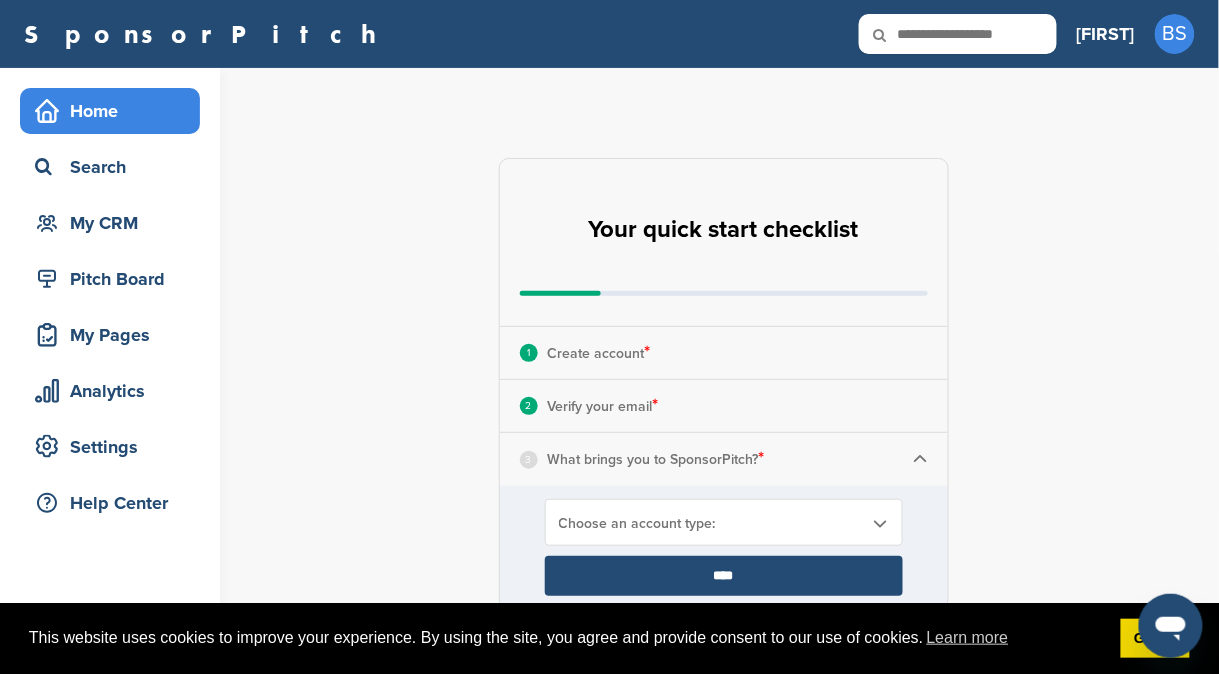 click on "What brings you to SponsorPitch?
*" at bounding box center (656, 459) 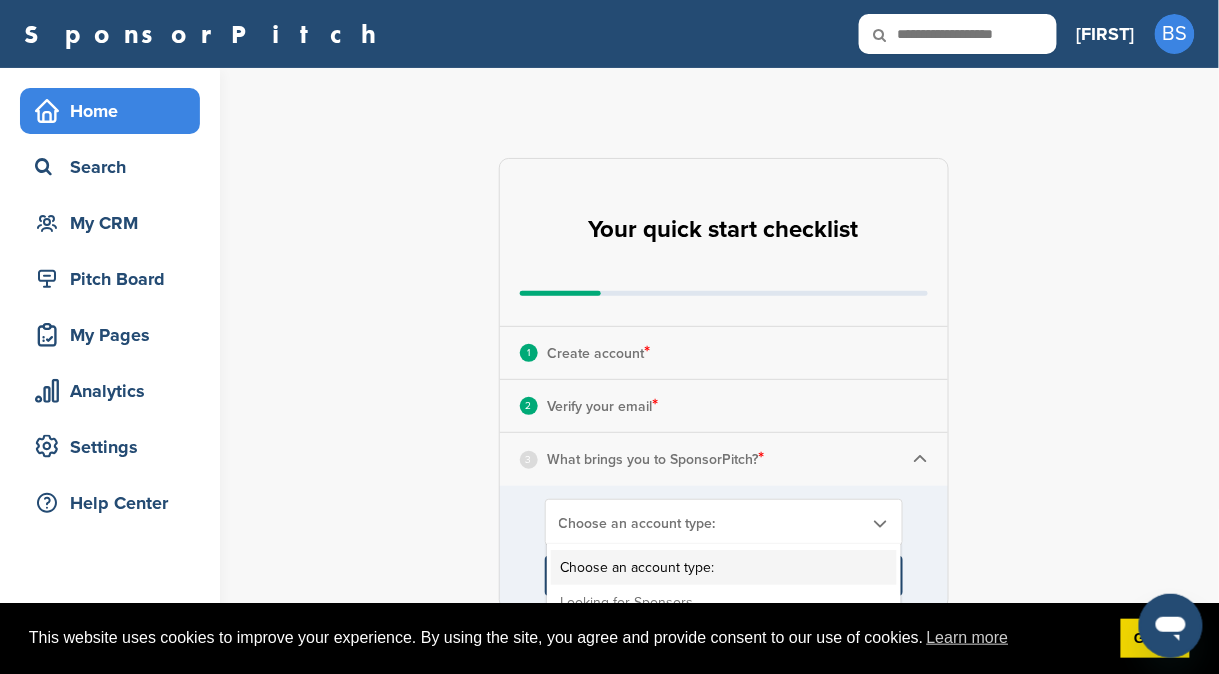 click at bounding box center [880, 523] 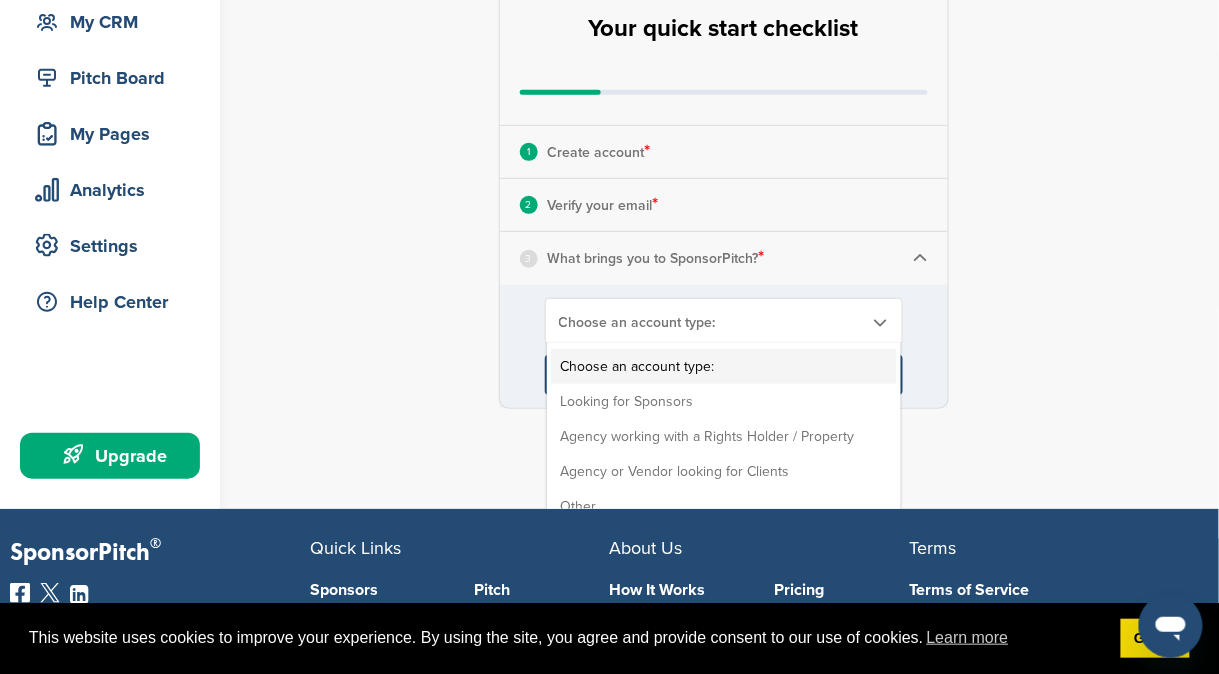 scroll, scrollTop: 199, scrollLeft: 0, axis: vertical 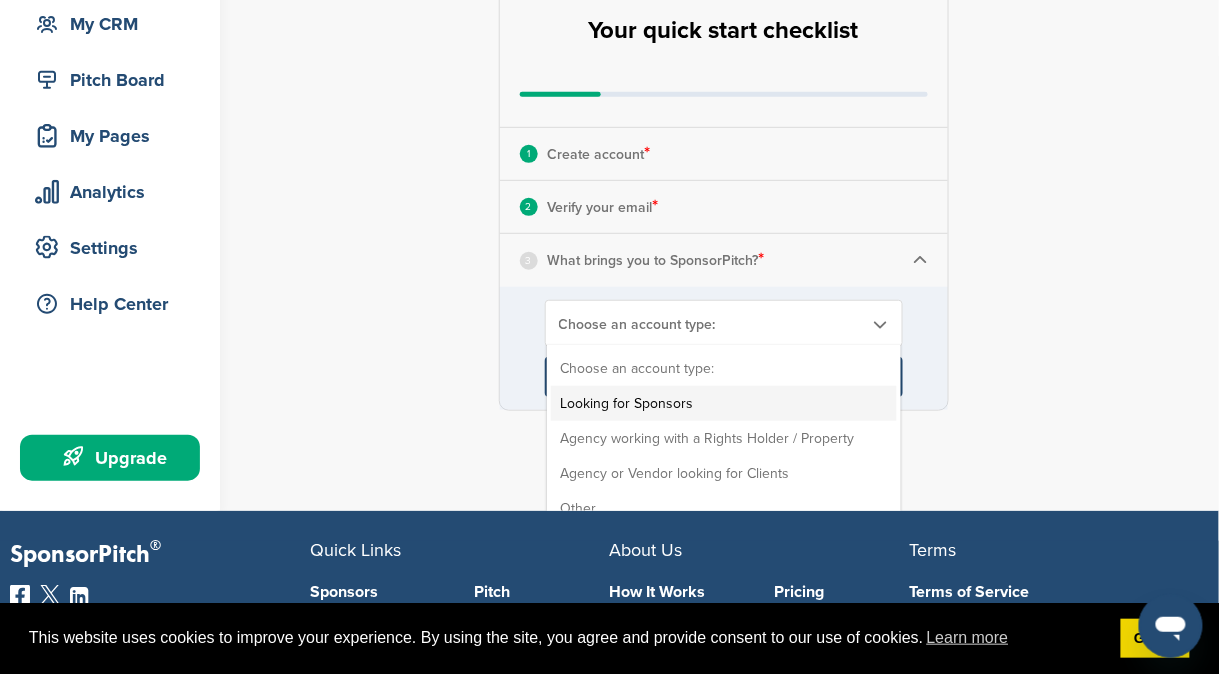 click on "Looking for Sponsors" at bounding box center (724, 403) 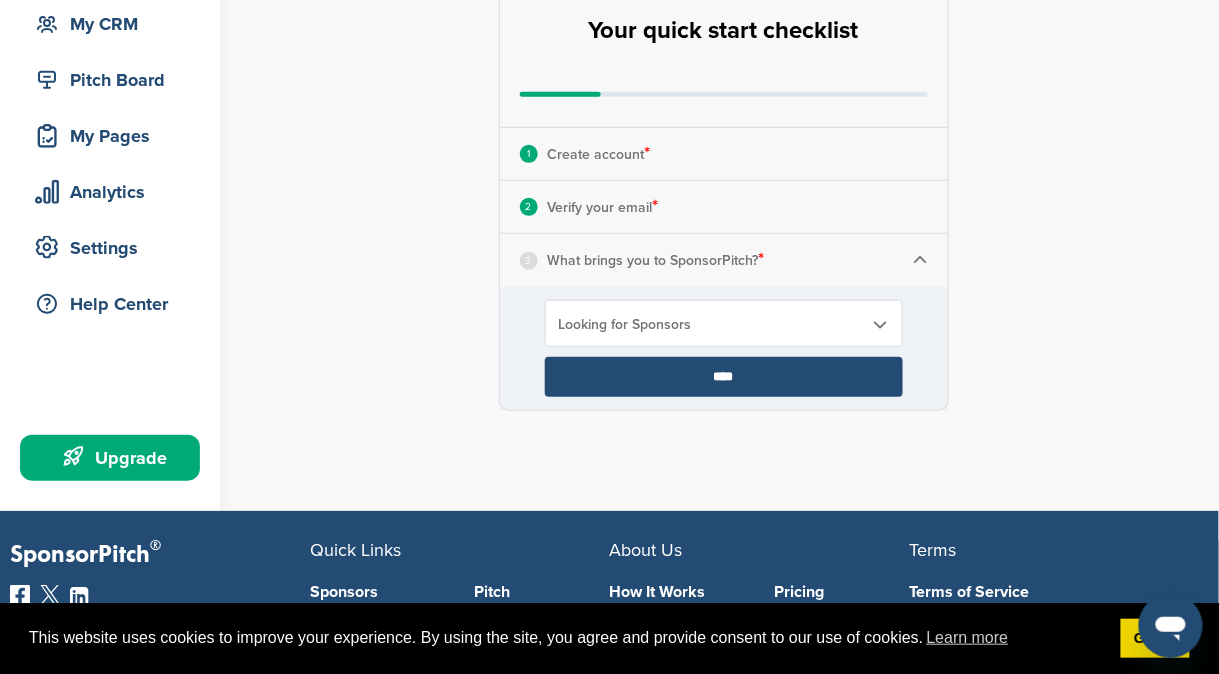 click on "****" at bounding box center [724, 377] 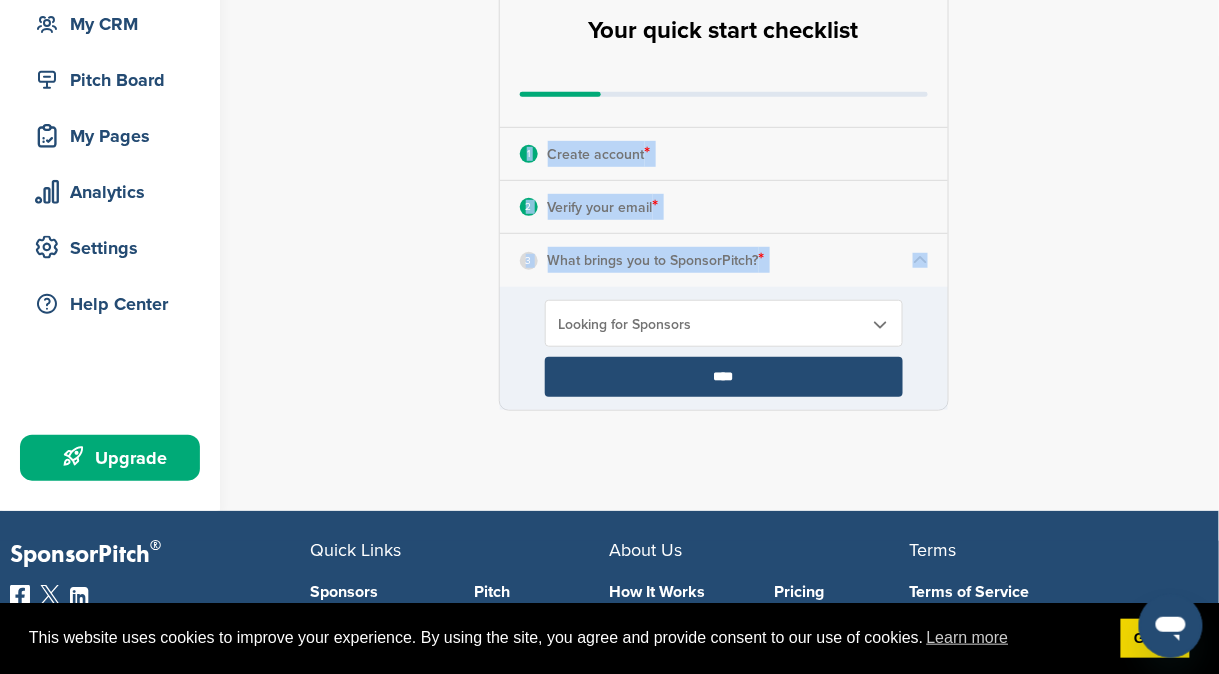 drag, startPoint x: 1217, startPoint y: 257, endPoint x: 1219, endPoint y: 83, distance: 174.01149 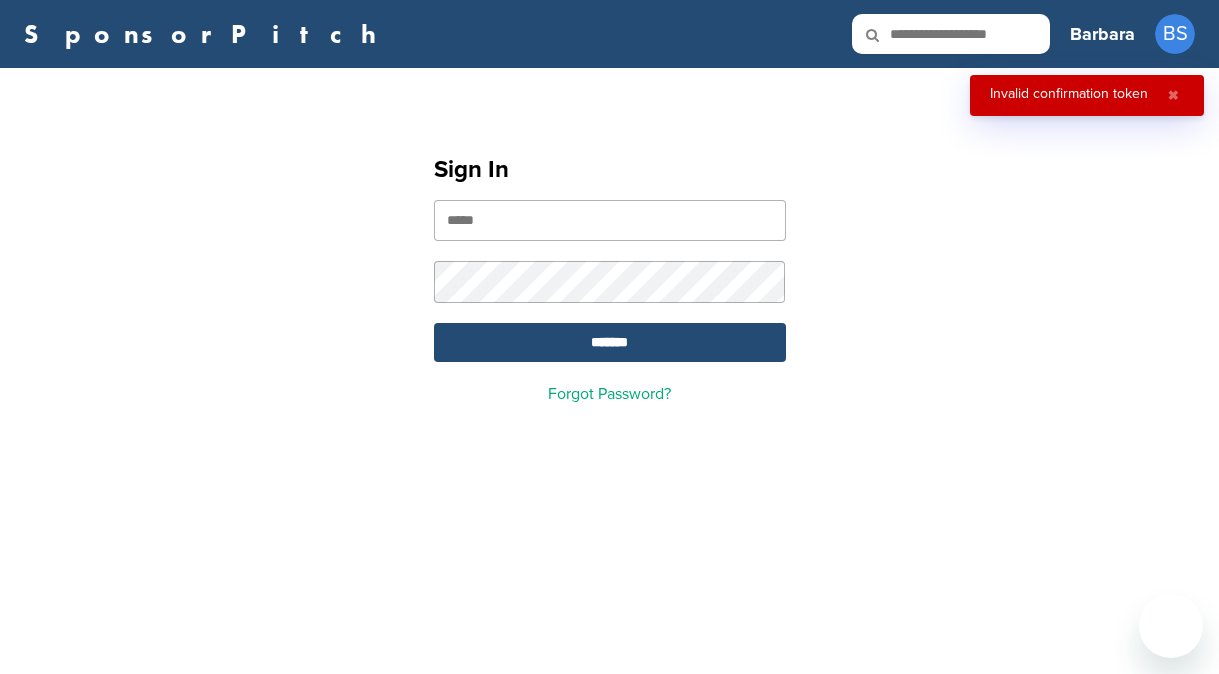 scroll, scrollTop: 0, scrollLeft: 0, axis: both 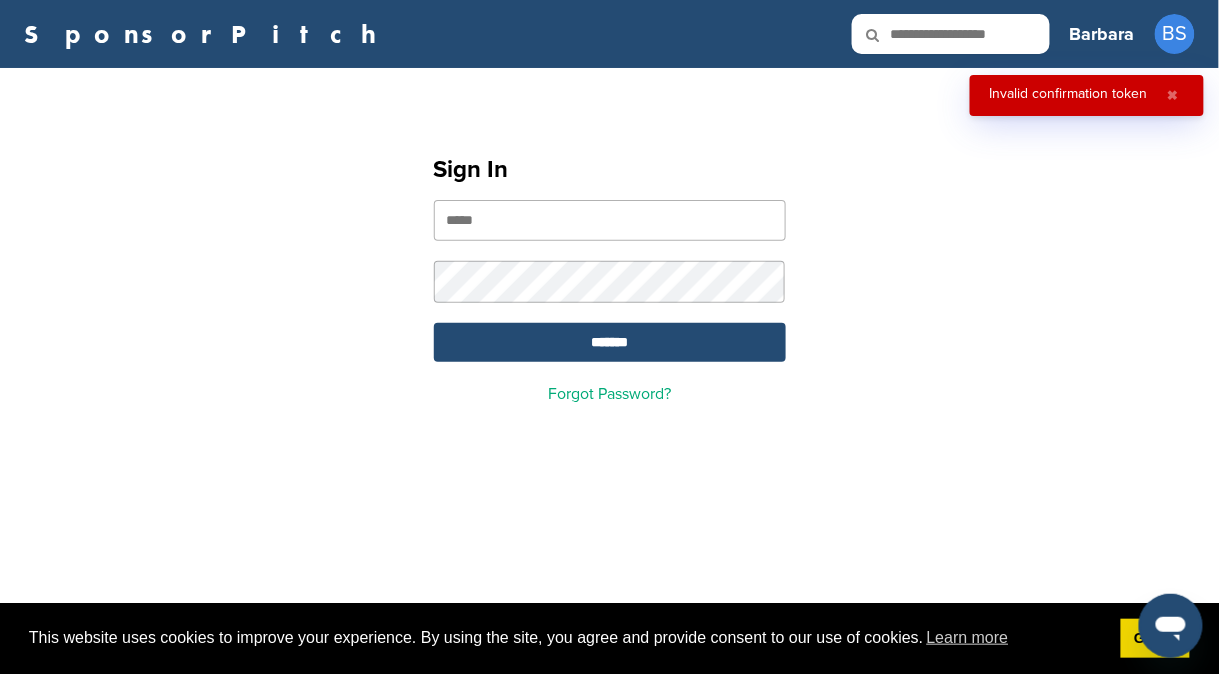 click at bounding box center (610, 220) 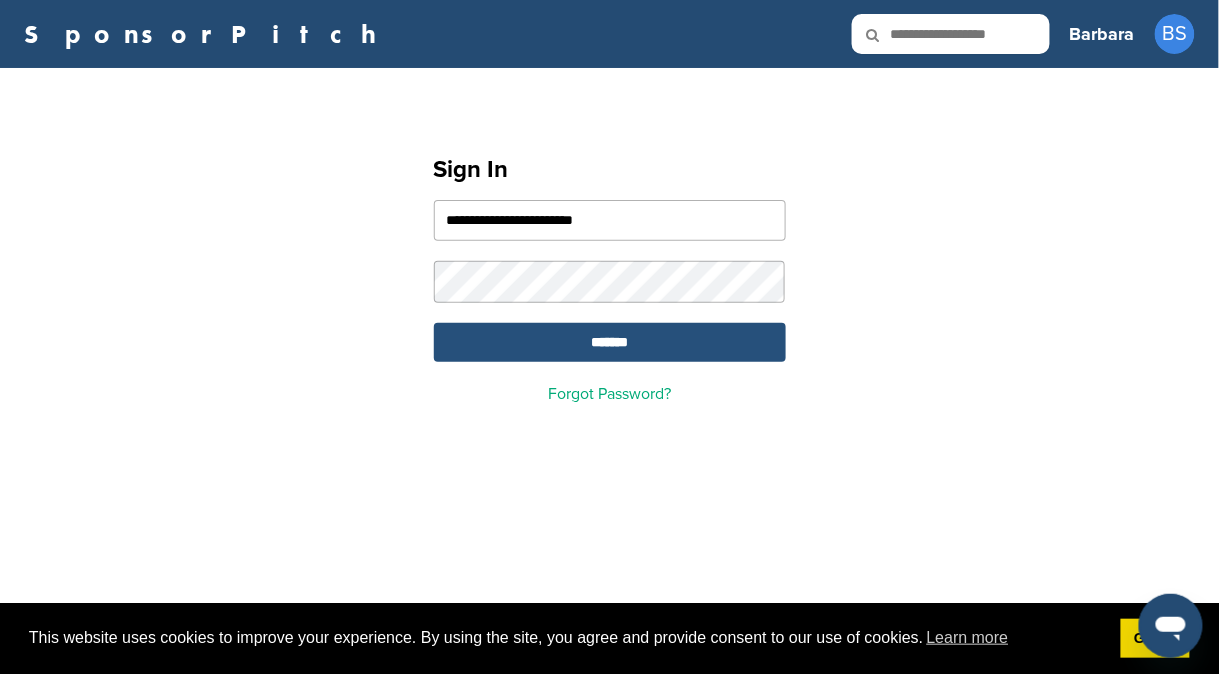 click on "********" at bounding box center (610, 342) 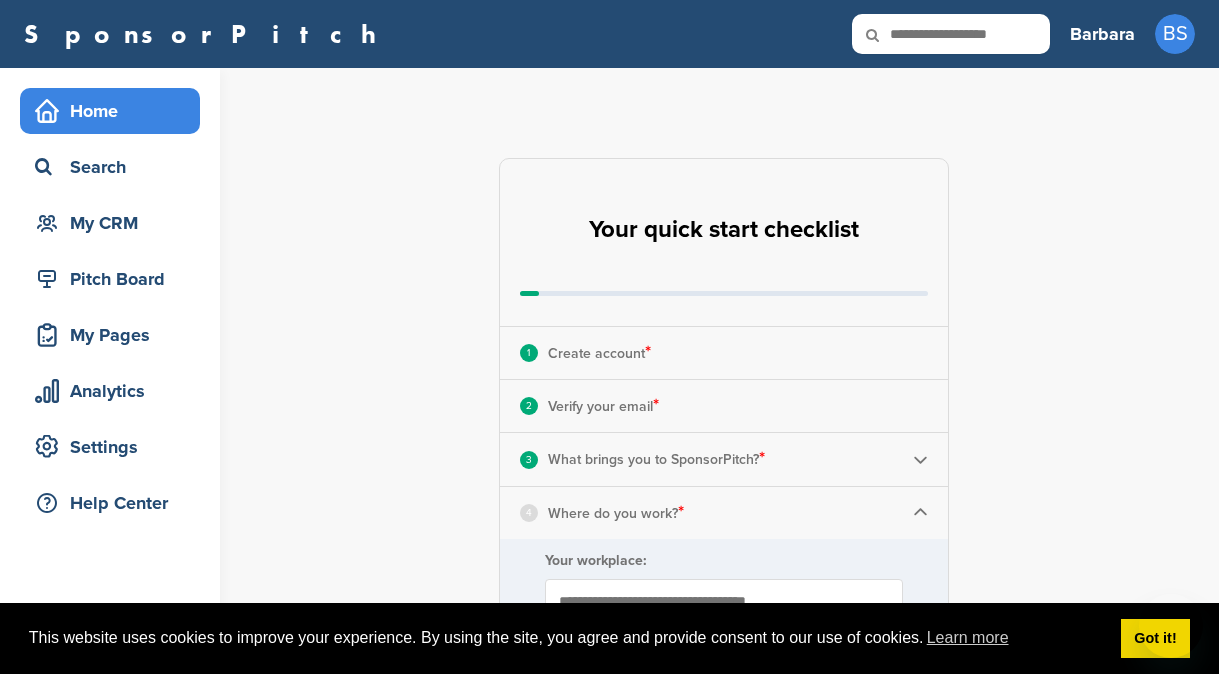 scroll, scrollTop: 0, scrollLeft: 0, axis: both 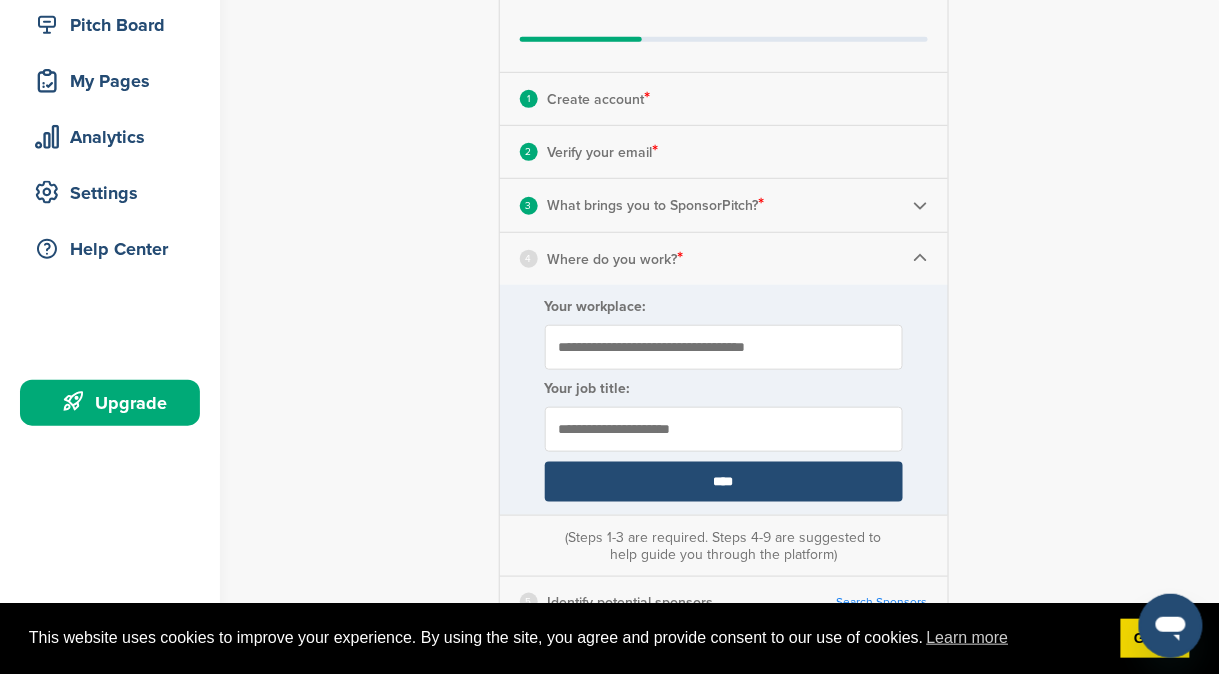 click on "Your workplace:" at bounding box center (724, 347) 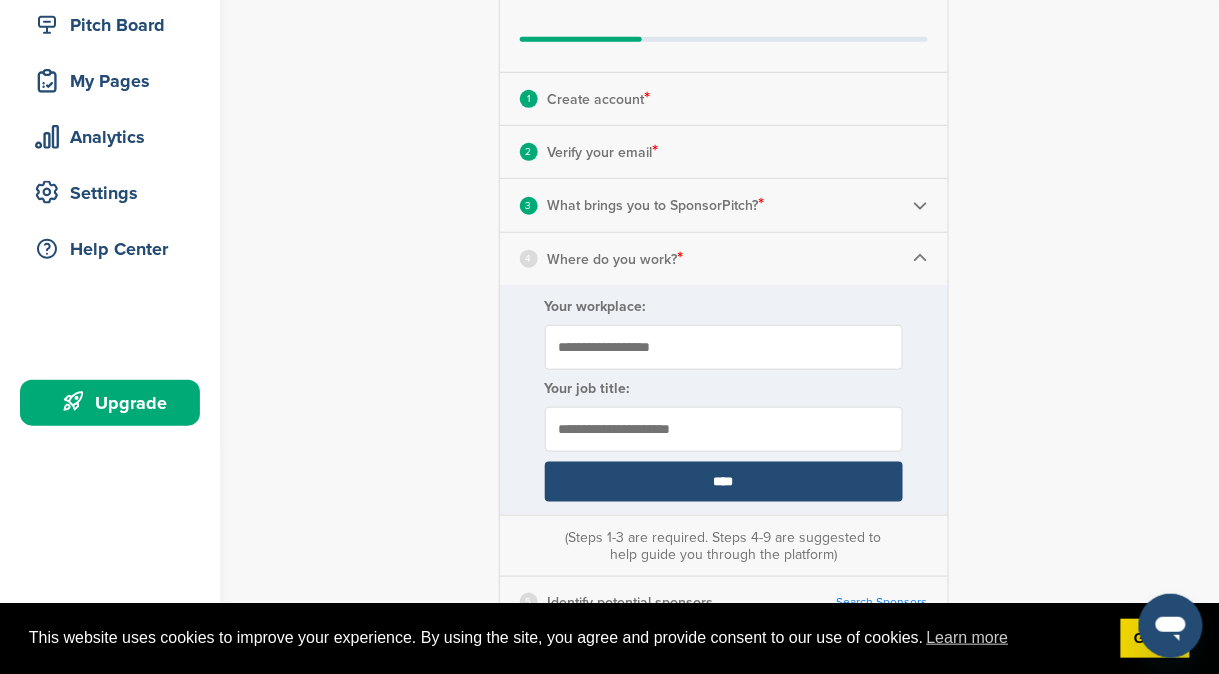 click on "**********" at bounding box center [724, 347] 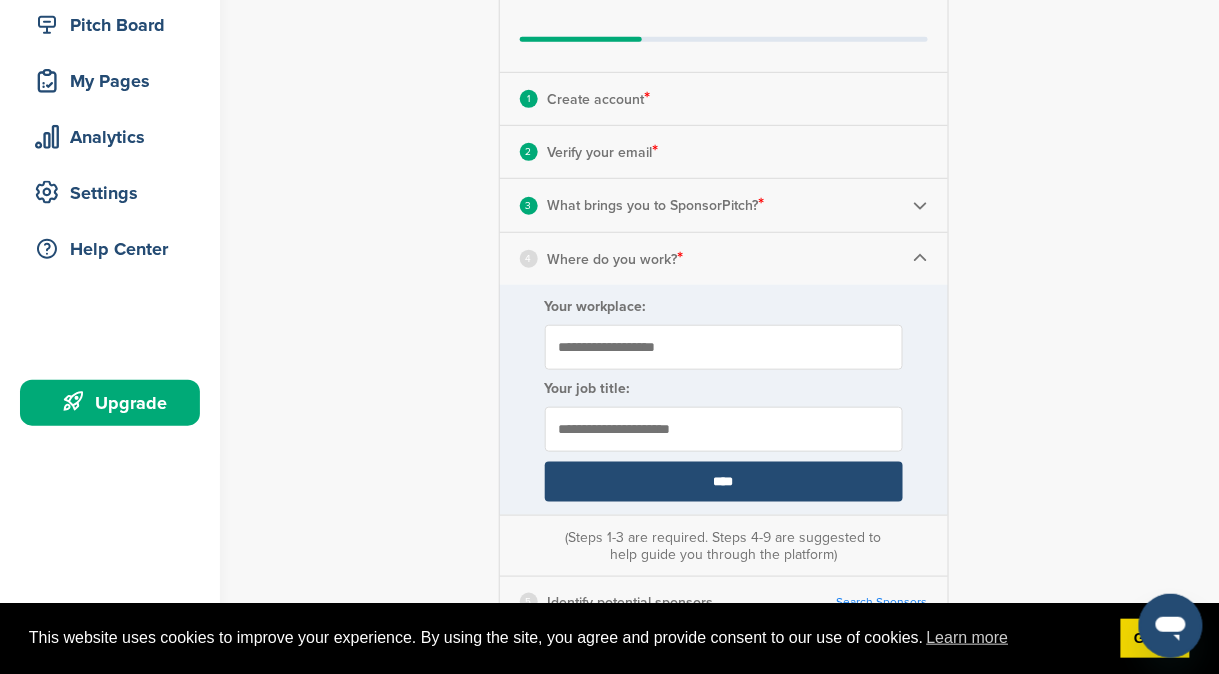 type on "**********" 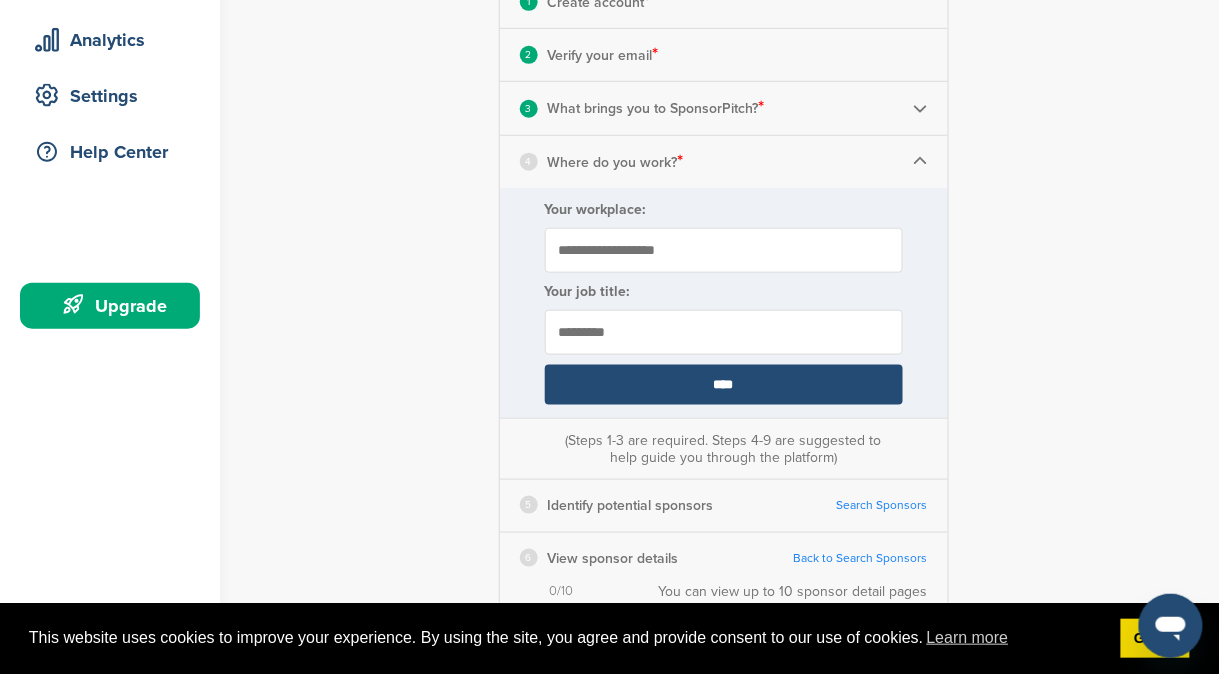 scroll, scrollTop: 360, scrollLeft: 0, axis: vertical 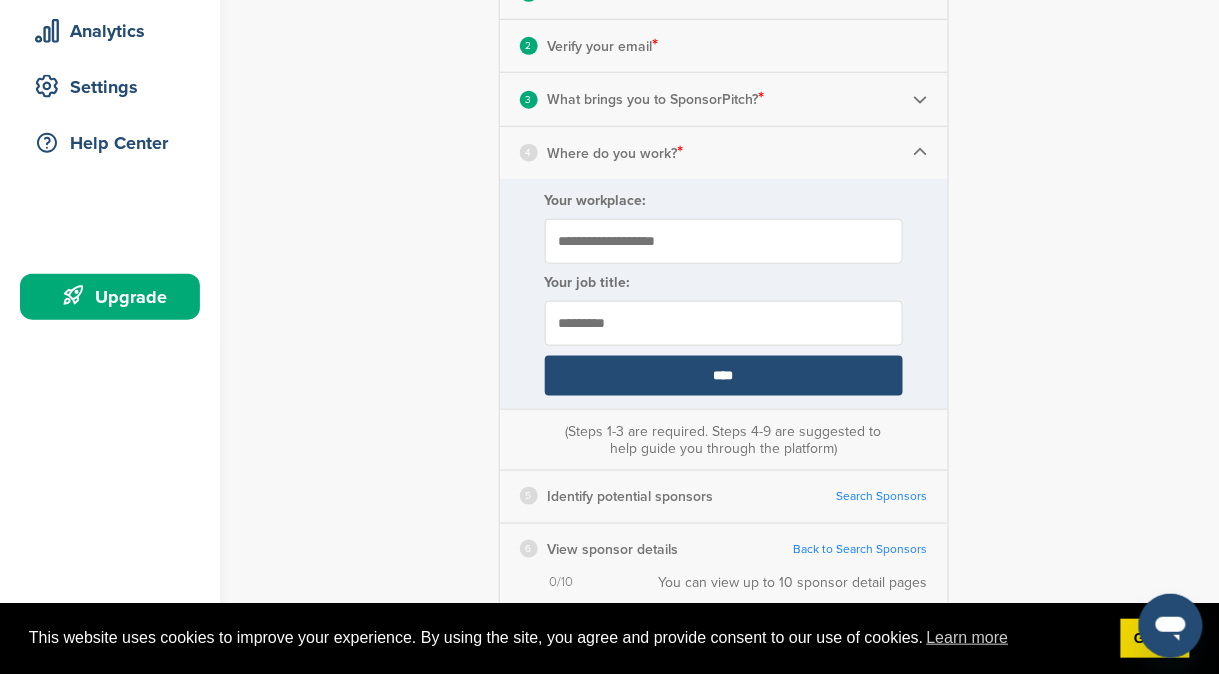 type on "*********" 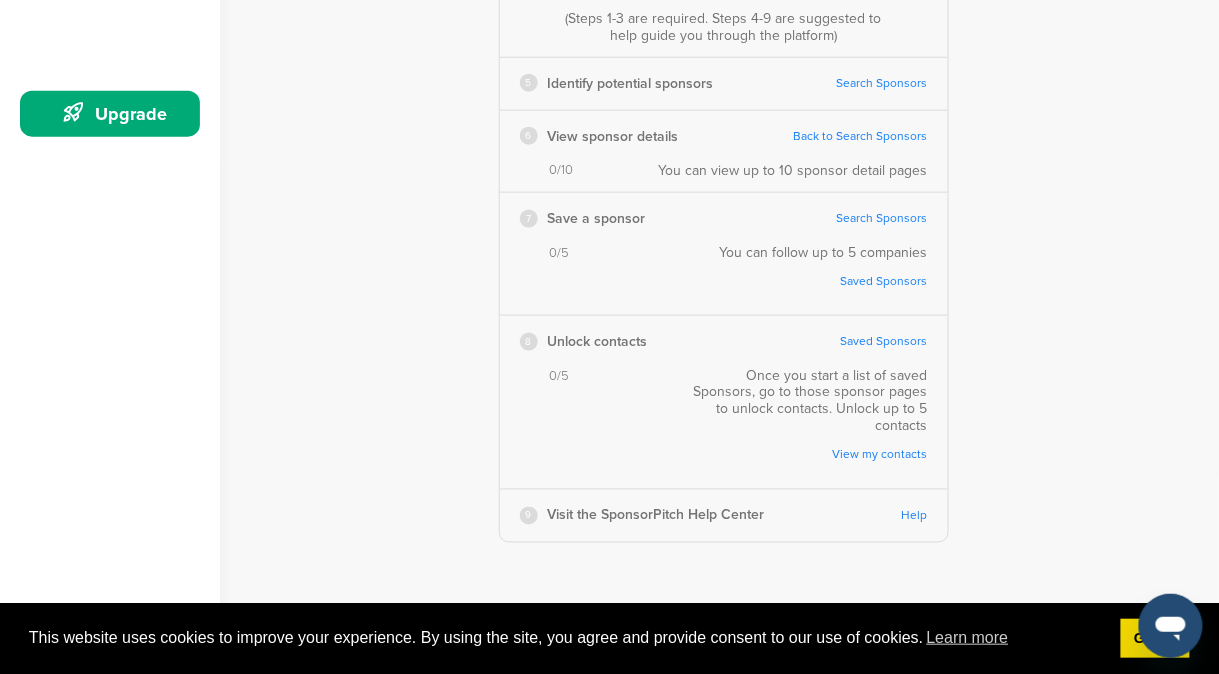 scroll, scrollTop: 539, scrollLeft: 0, axis: vertical 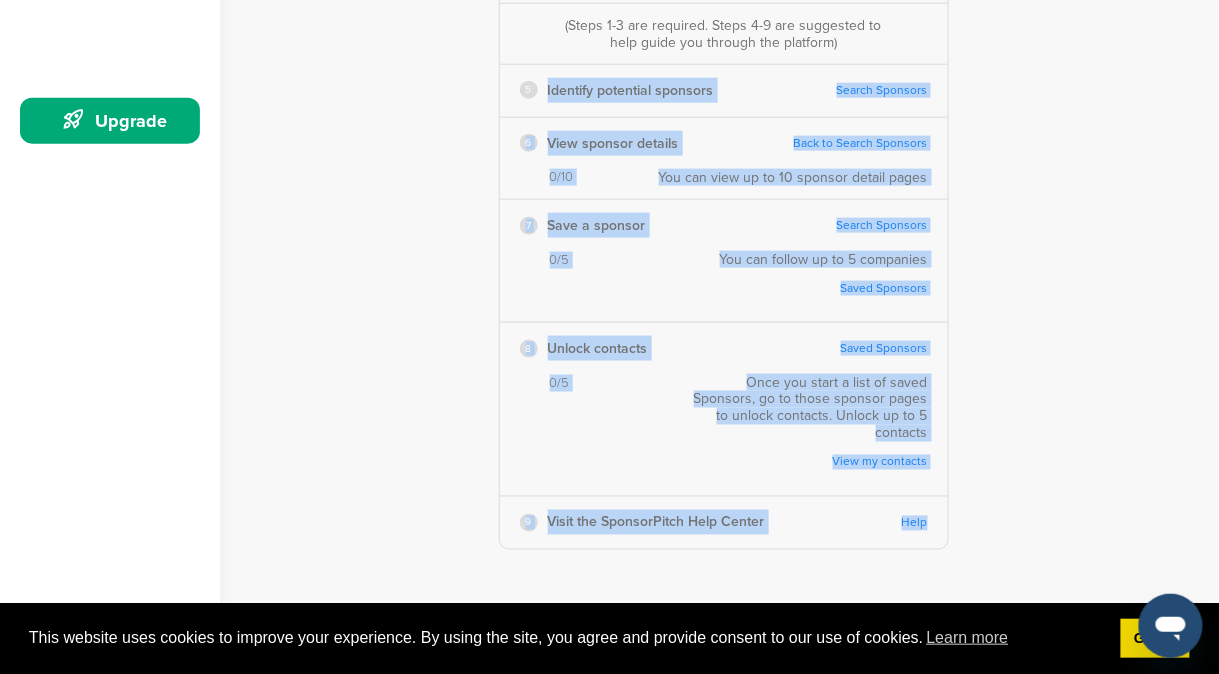 drag, startPoint x: 1007, startPoint y: 481, endPoint x: 498, endPoint y: 88, distance: 643.063 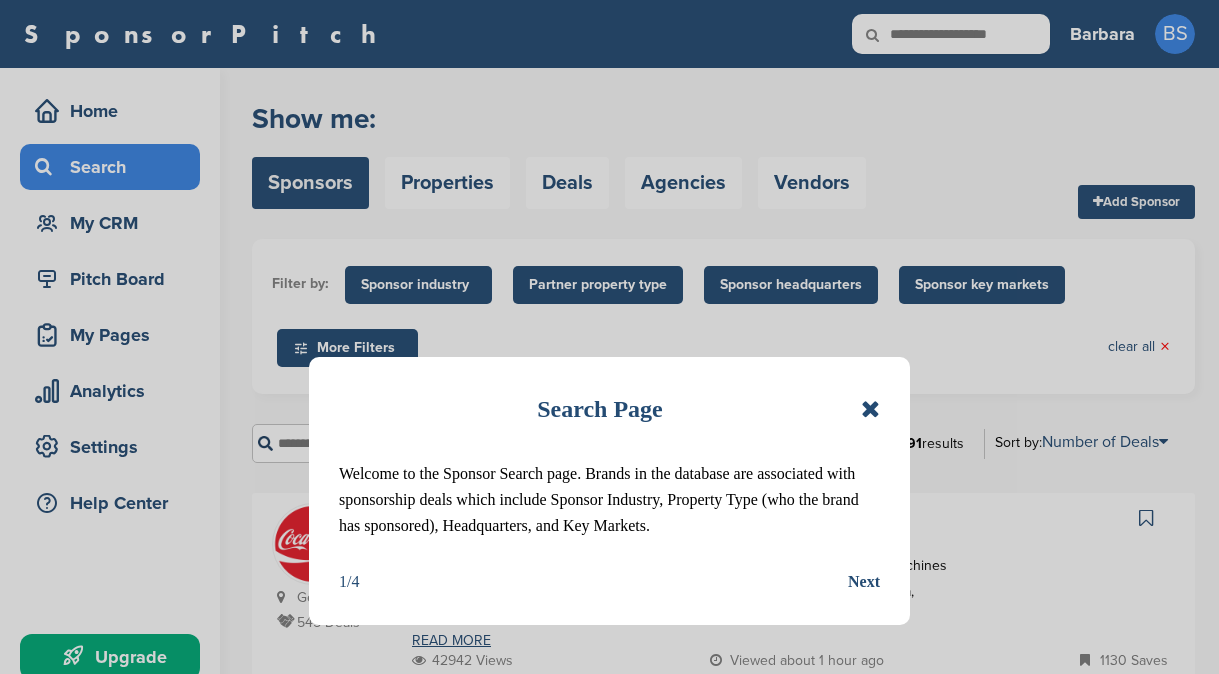scroll, scrollTop: 0, scrollLeft: 0, axis: both 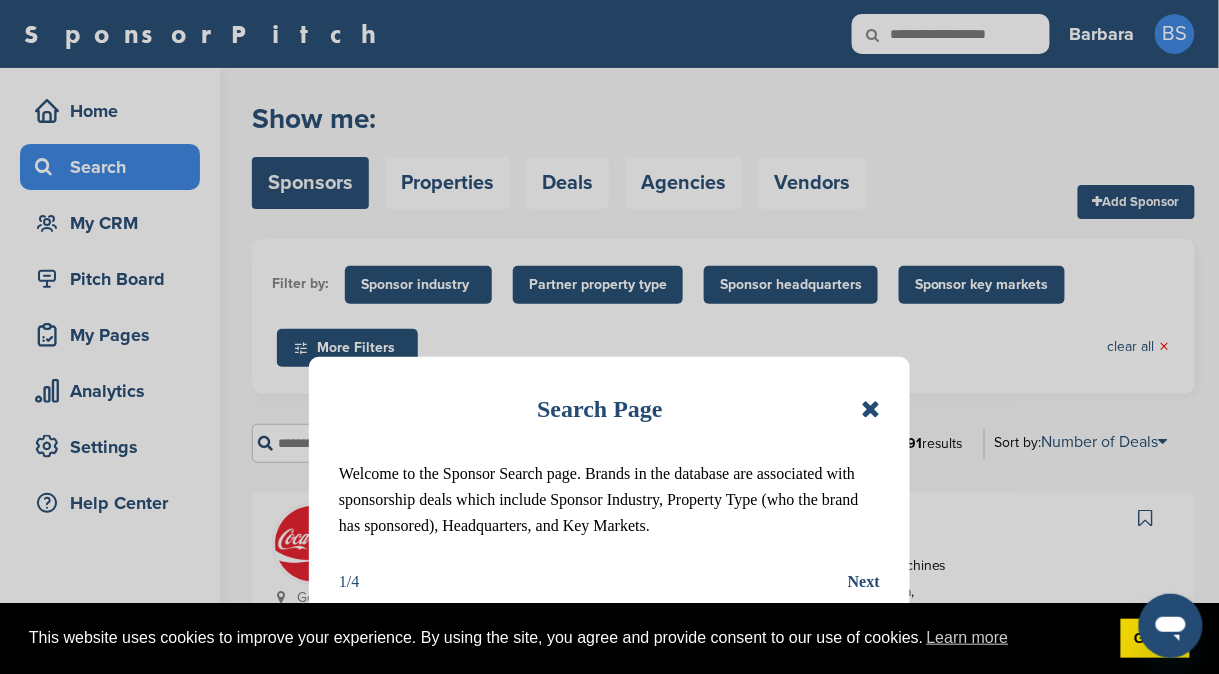 click at bounding box center [870, 409] 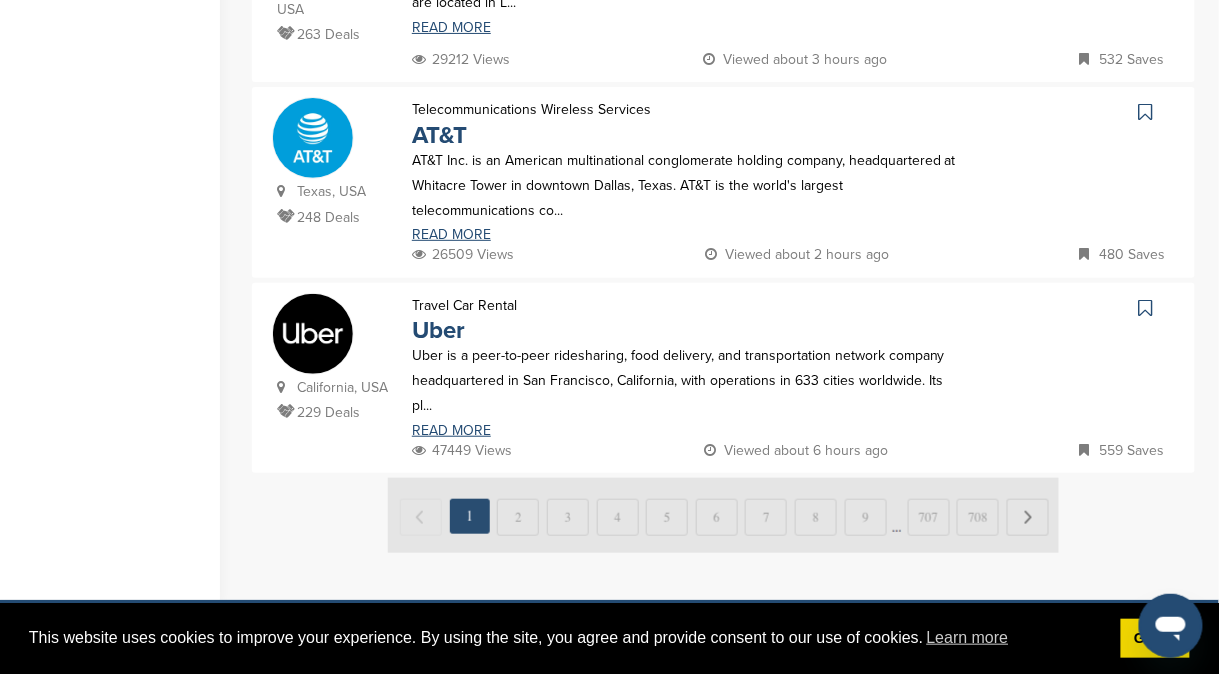 scroll, scrollTop: 2086, scrollLeft: 0, axis: vertical 